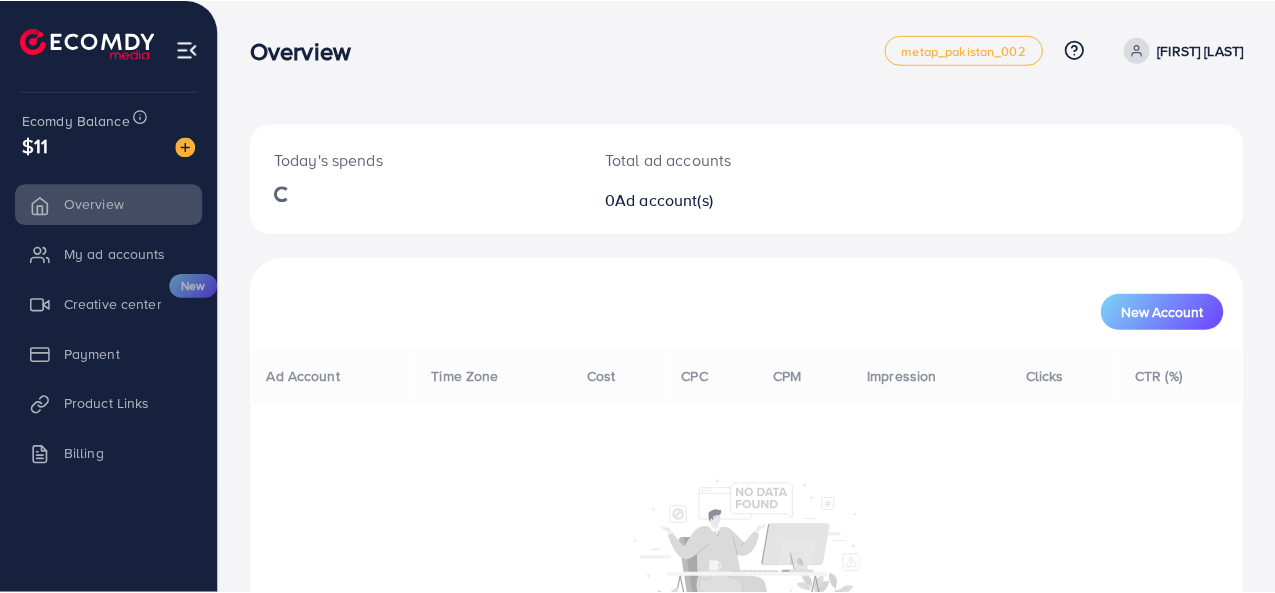 scroll, scrollTop: 0, scrollLeft: 0, axis: both 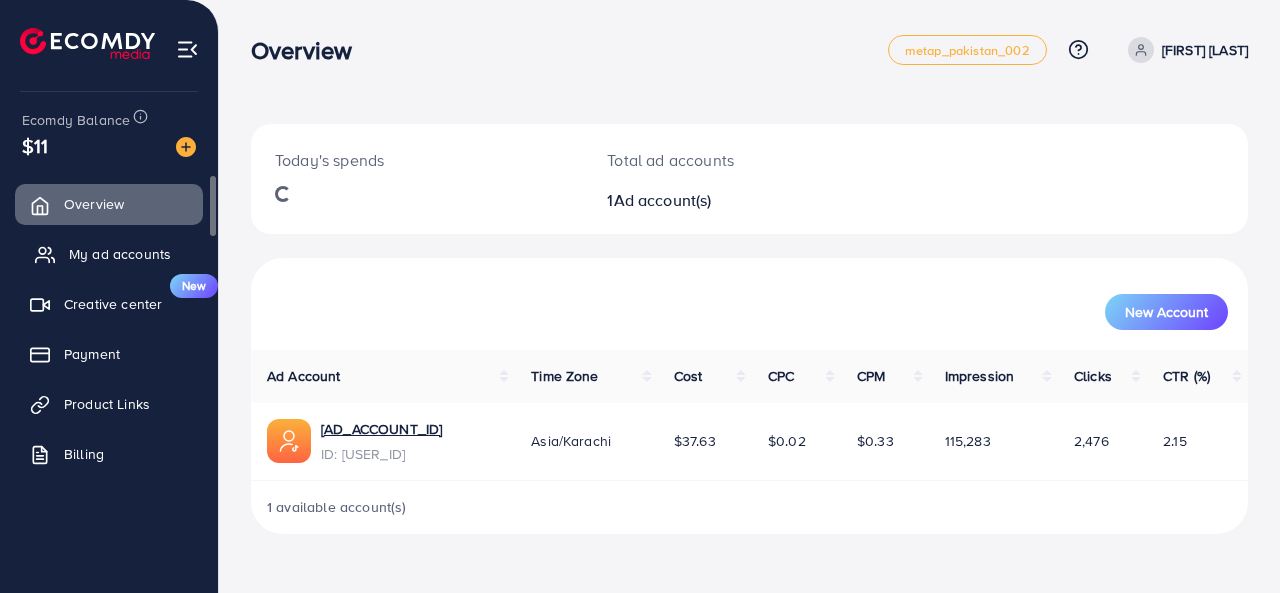 click on "My ad accounts" at bounding box center [120, 254] 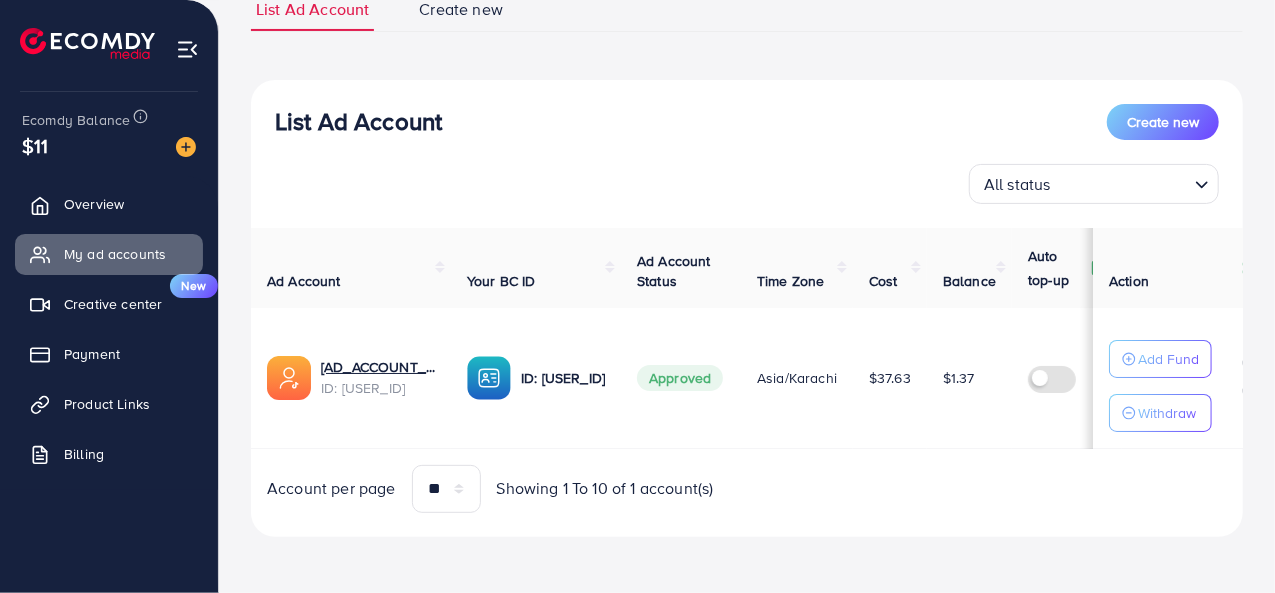 scroll, scrollTop: 162, scrollLeft: 0, axis: vertical 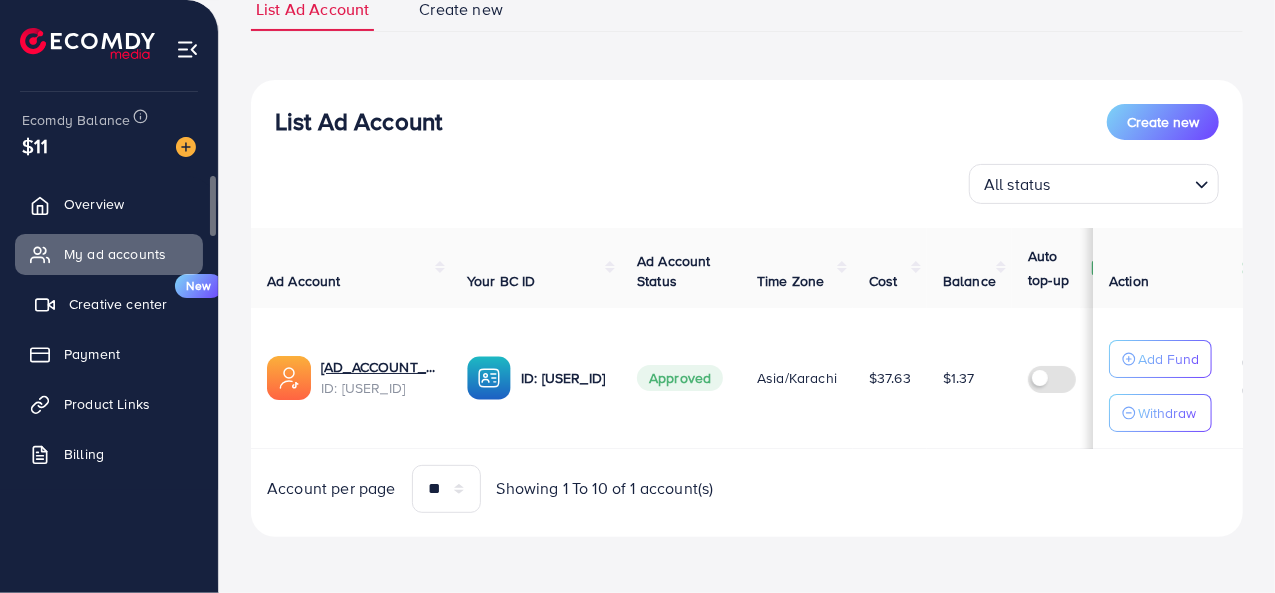 click on "Creative center  New" at bounding box center [109, 304] 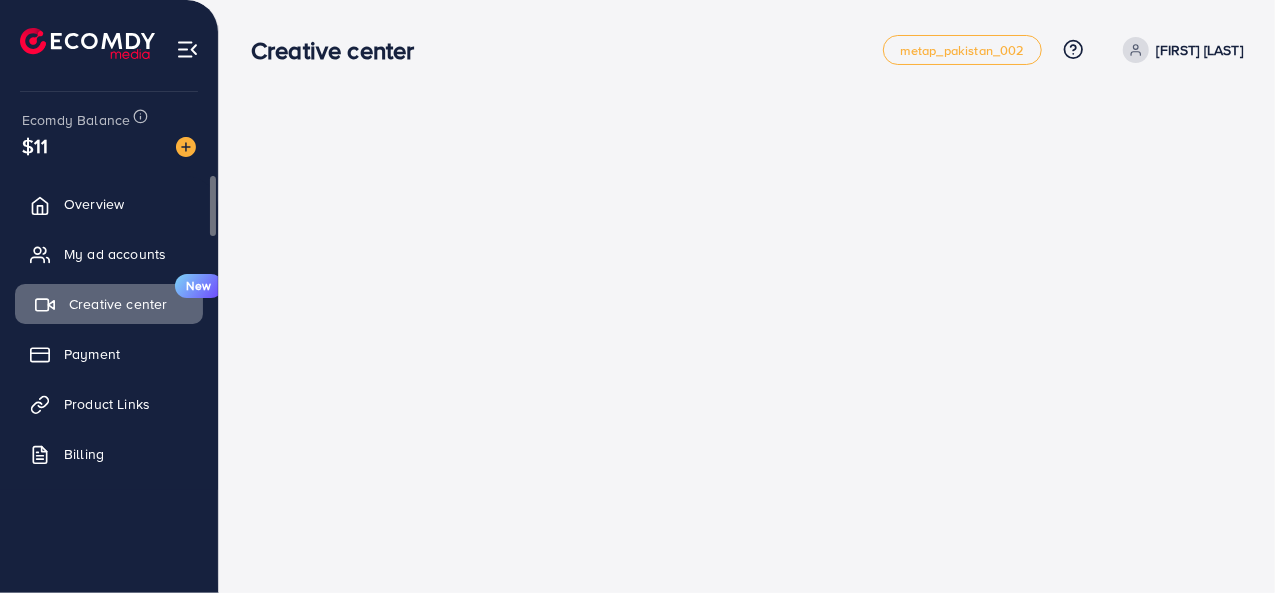 scroll, scrollTop: 0, scrollLeft: 0, axis: both 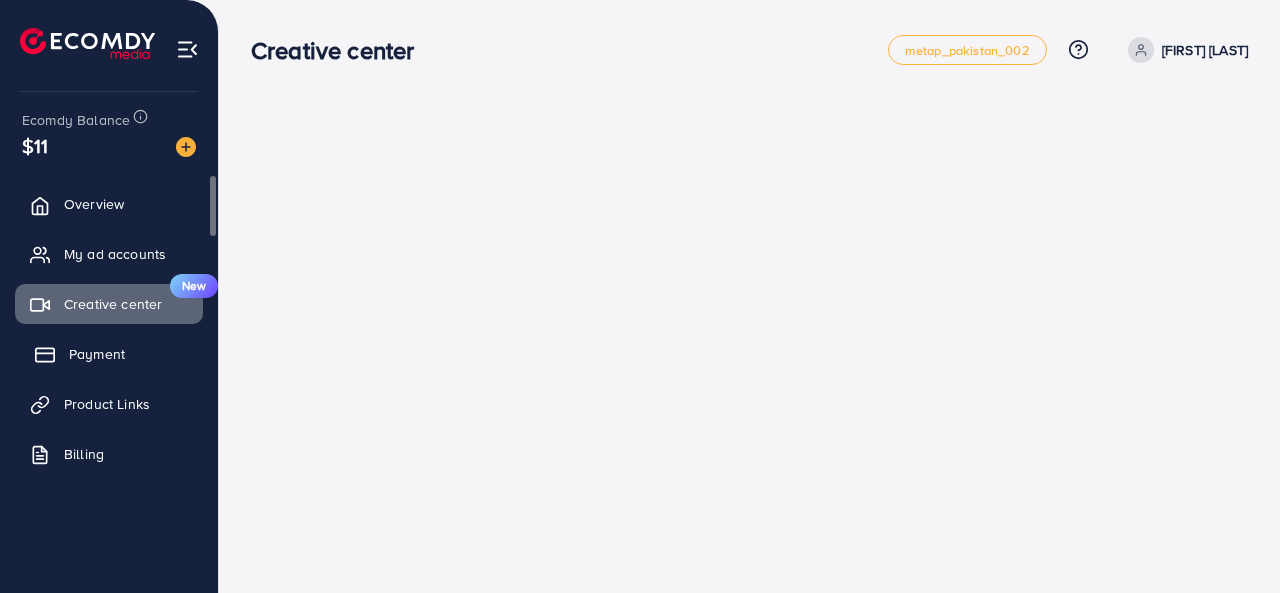 click on "Payment" at bounding box center (97, 354) 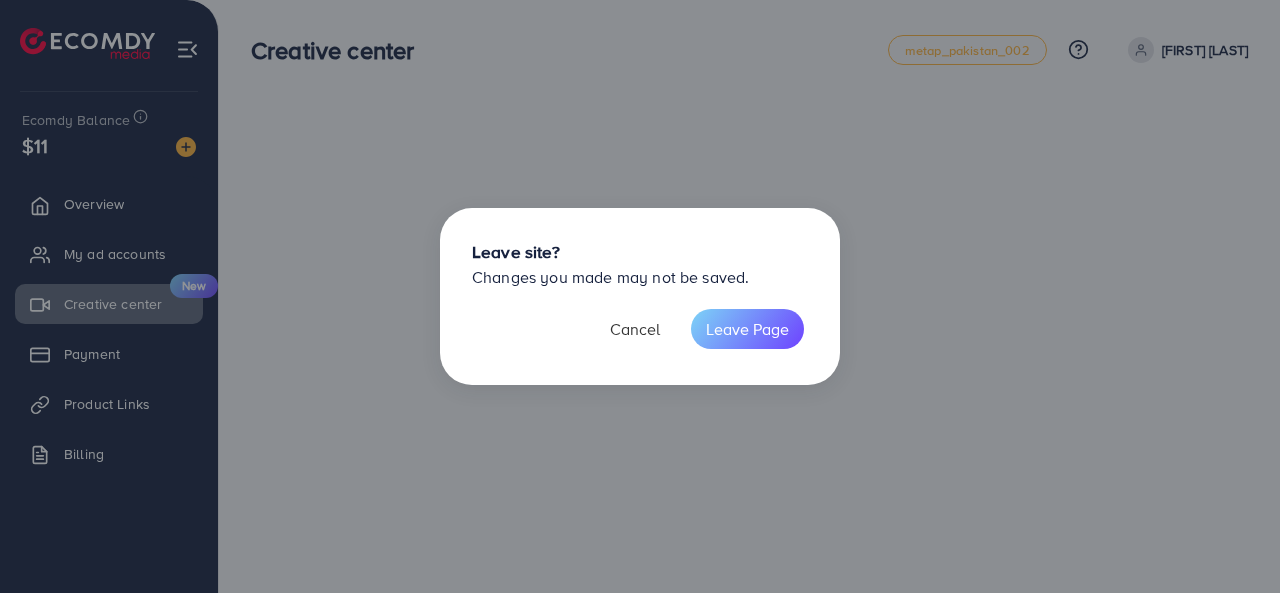 click on "Cancel" at bounding box center (635, 329) 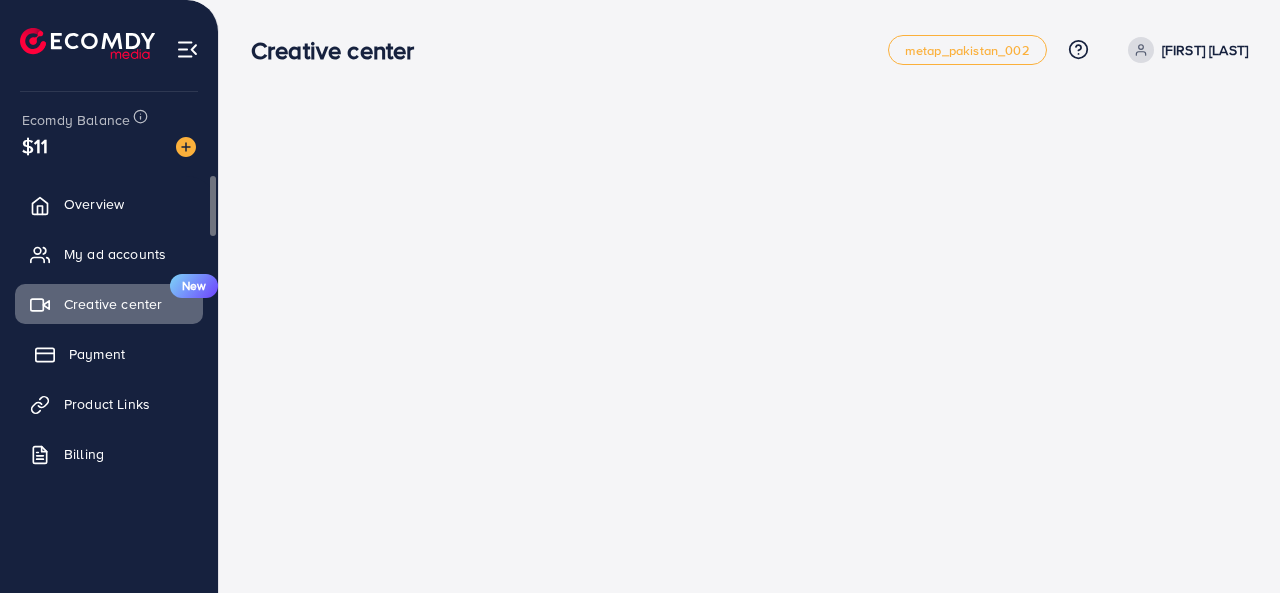 click on "Payment" at bounding box center (109, 354) 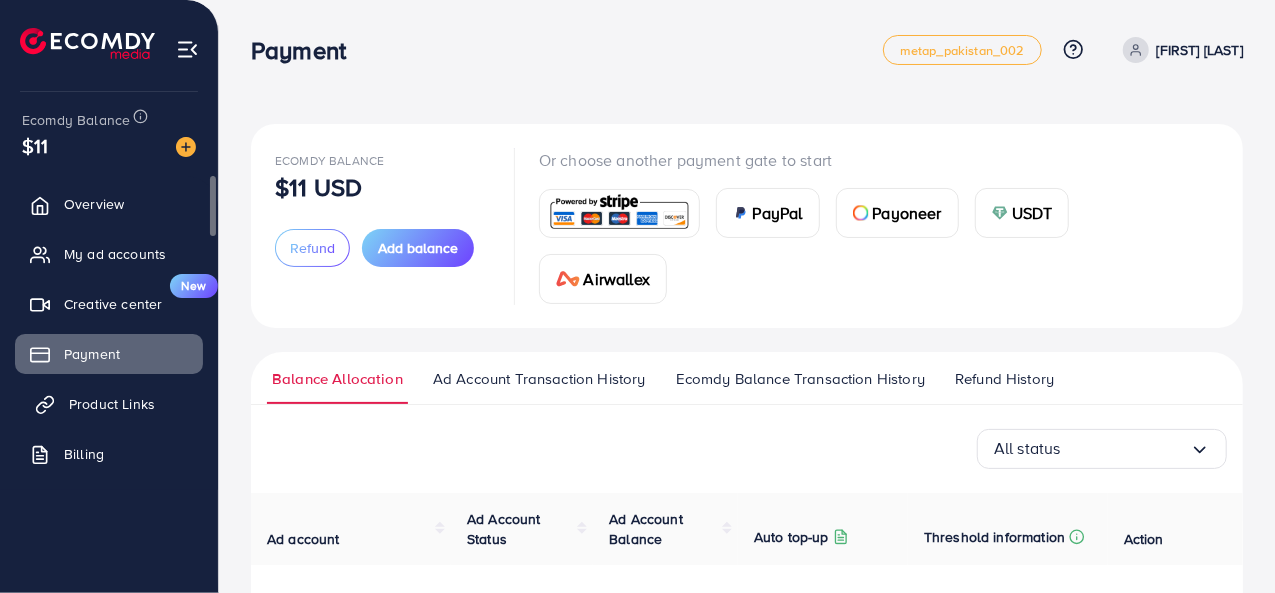 click on "Product Links" at bounding box center [109, 404] 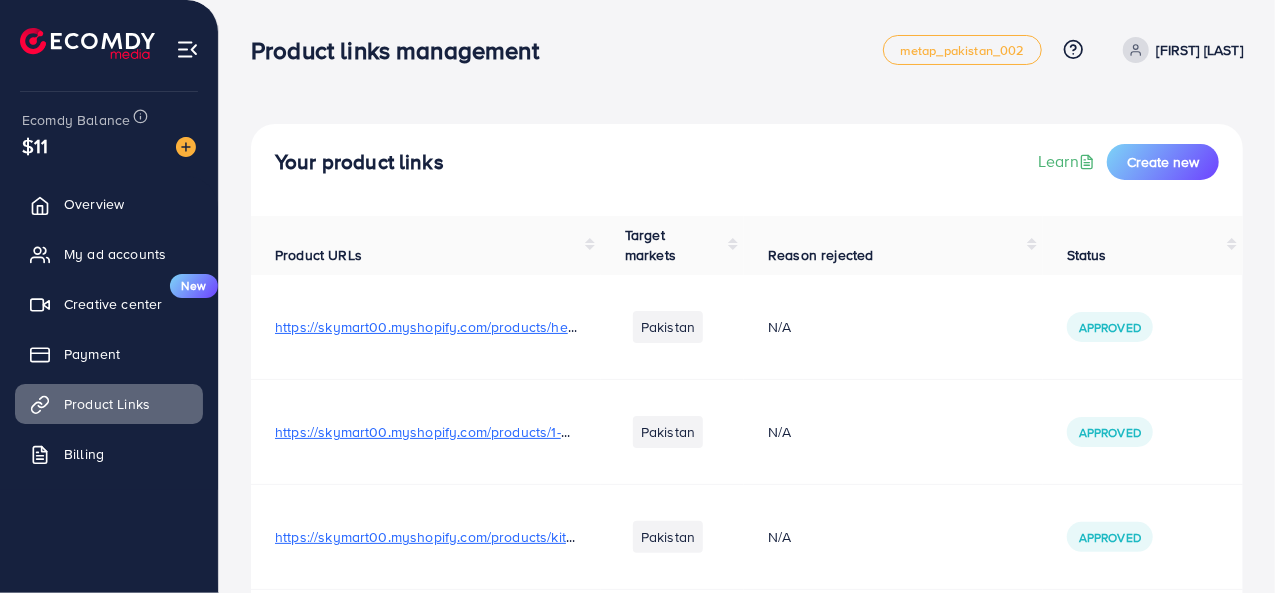 scroll, scrollTop: 557, scrollLeft: 0, axis: vertical 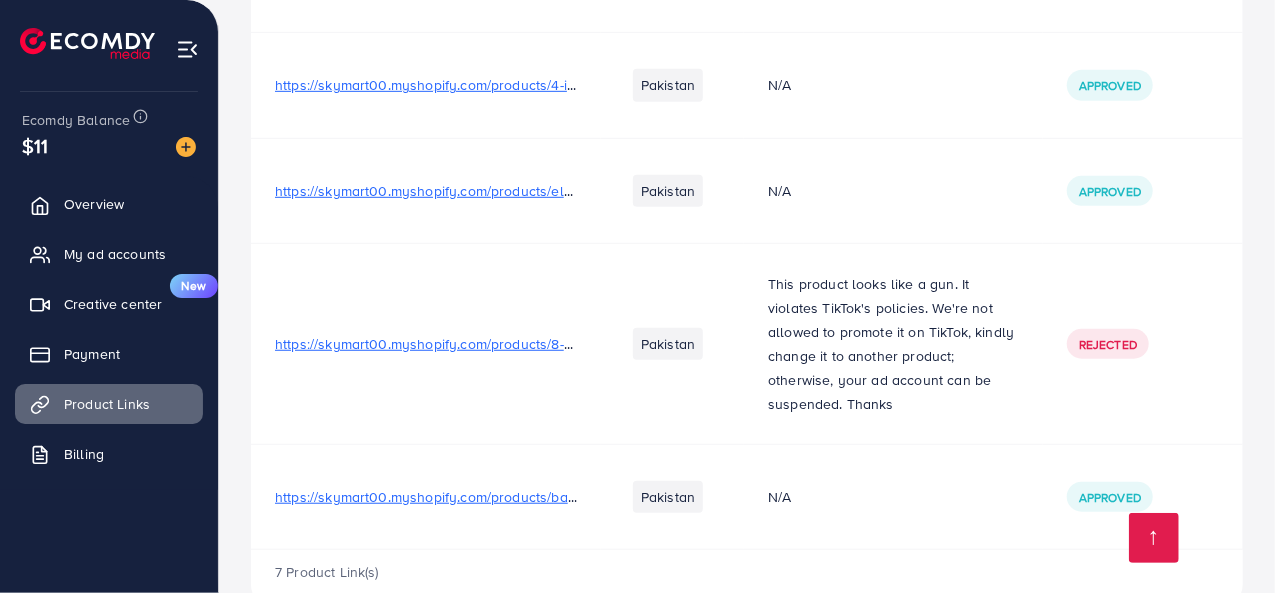 click on "https://skymart00.myshopify.com/products/bathroom-rug-mat-extra-soft-thick-absorbent-shaggy-bath" at bounding box center (597, 497) 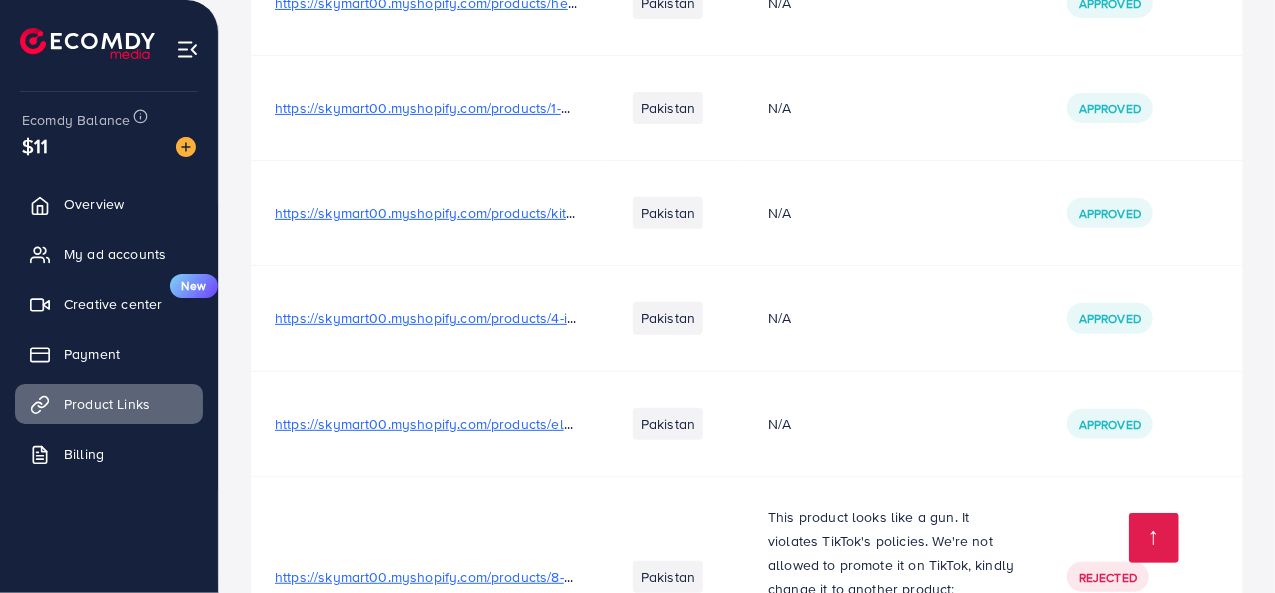 scroll, scrollTop: 324, scrollLeft: 0, axis: vertical 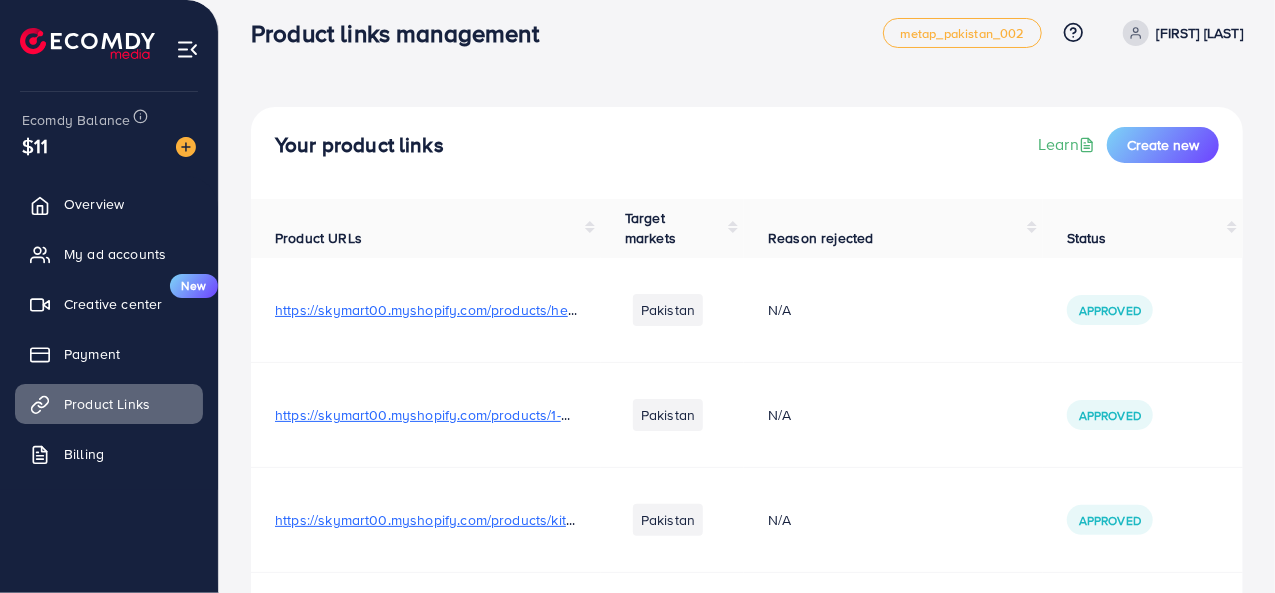 click on "https://skymart00.myshopify.com/products/head-neck-scarf-military-shawl-arabic-scarf-headwear" at bounding box center (586, 310) 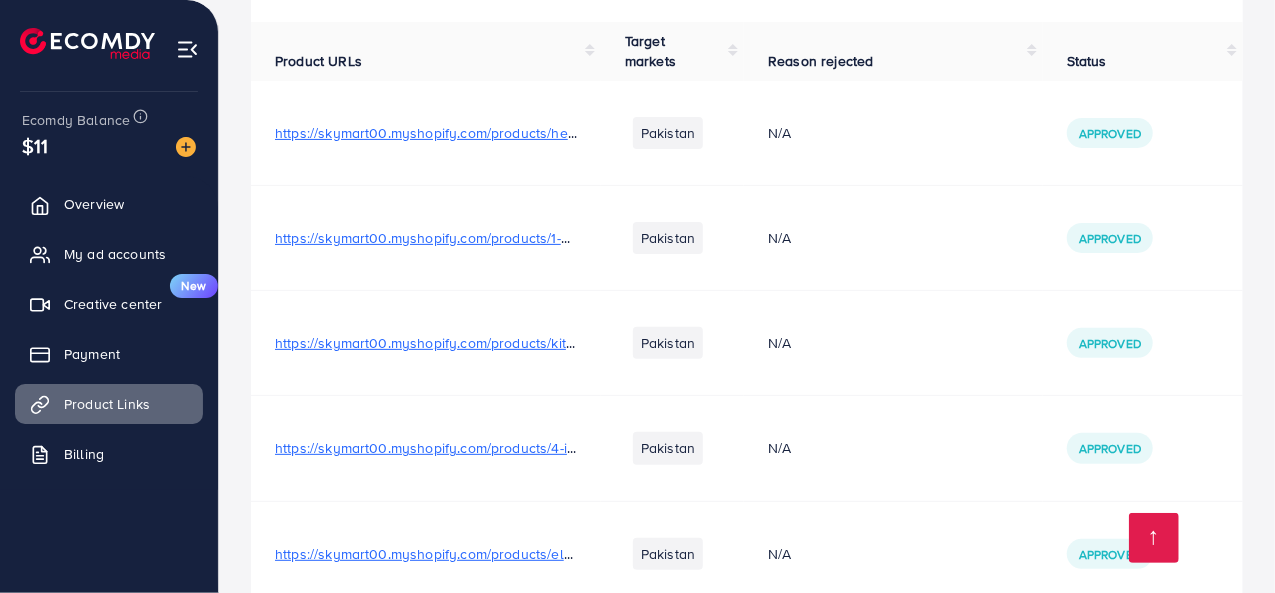 scroll, scrollTop: 237, scrollLeft: 0, axis: vertical 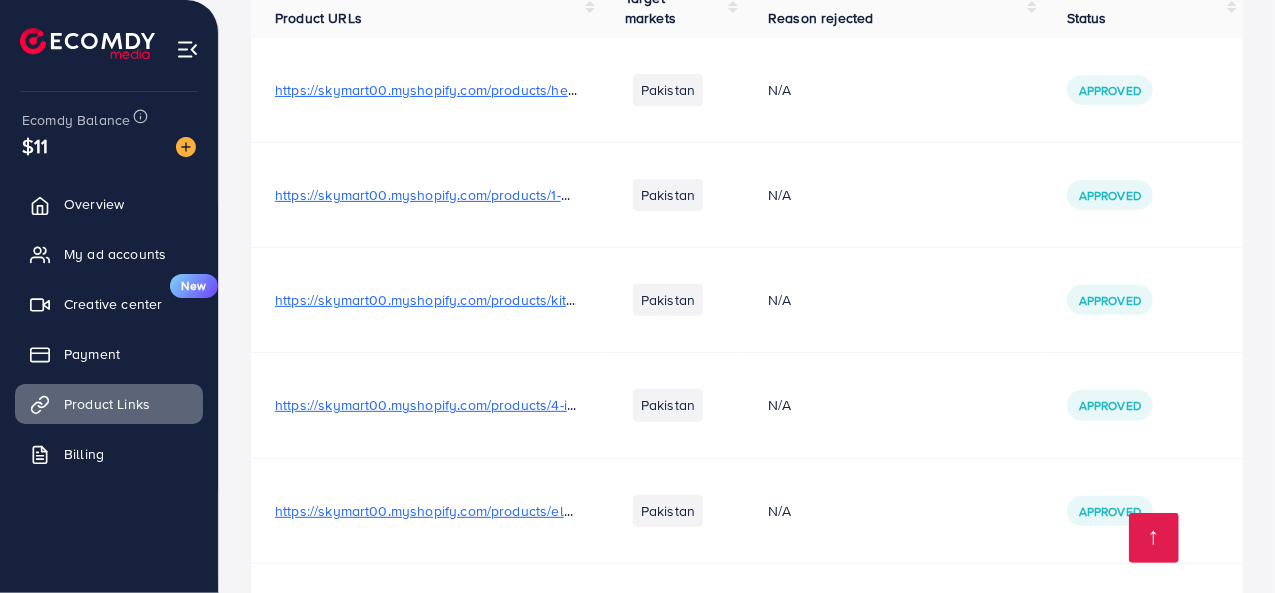 click on "https://skymart00.myshopify.com/products/4-in-1-multifunctional-vegetable-cutter-handheld-electric-wireless-chop-onion-cutting-garlic-mash-minced-slice-kitchen-gadget" at bounding box center [814, 405] 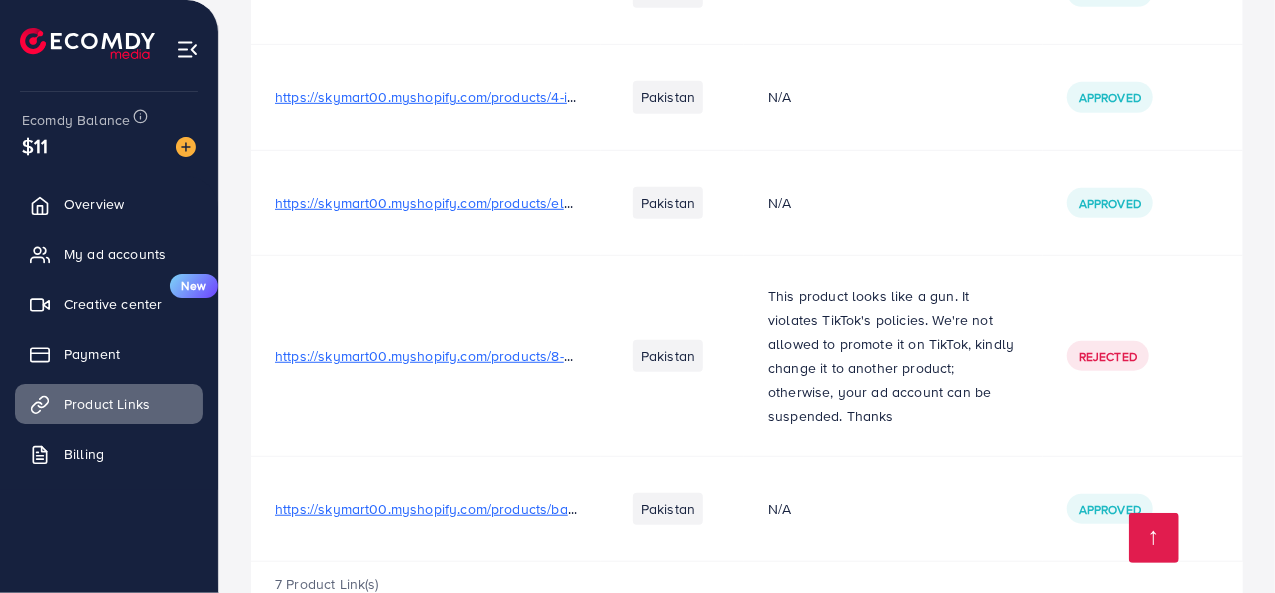 scroll, scrollTop: 557, scrollLeft: 0, axis: vertical 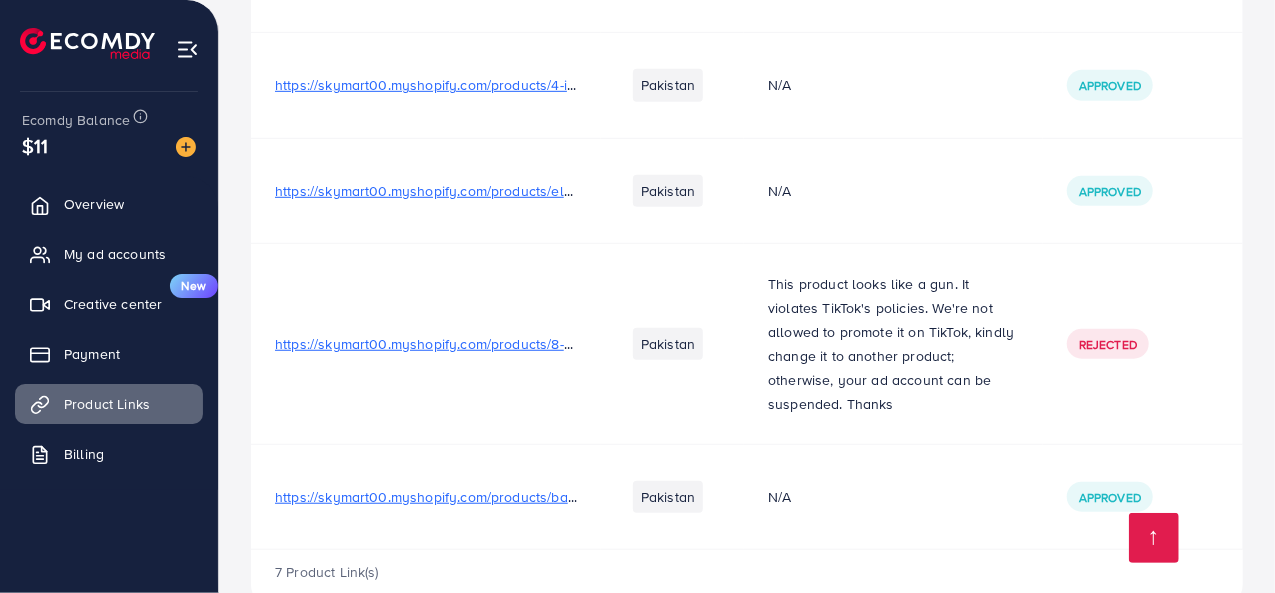 click on "https://skymart00.myshopify.com/products/bathroom-rug-mat-extra-soft-thick-absorbent-shaggy-bath" at bounding box center (597, 497) 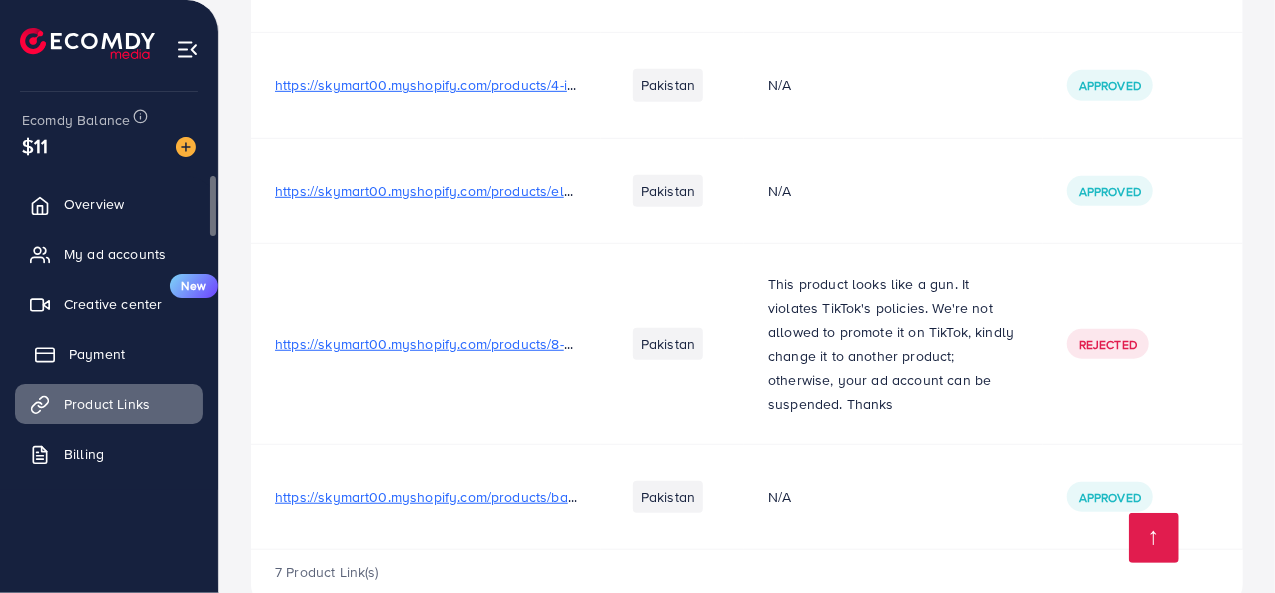 click on "Payment" at bounding box center [97, 354] 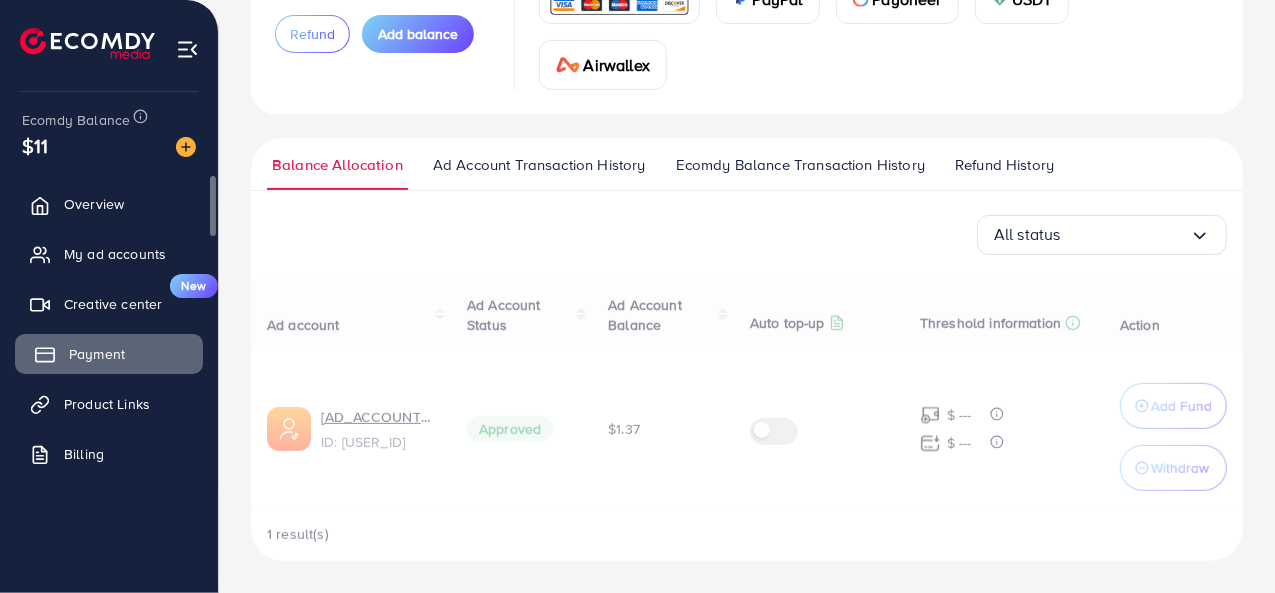 scroll, scrollTop: 0, scrollLeft: 0, axis: both 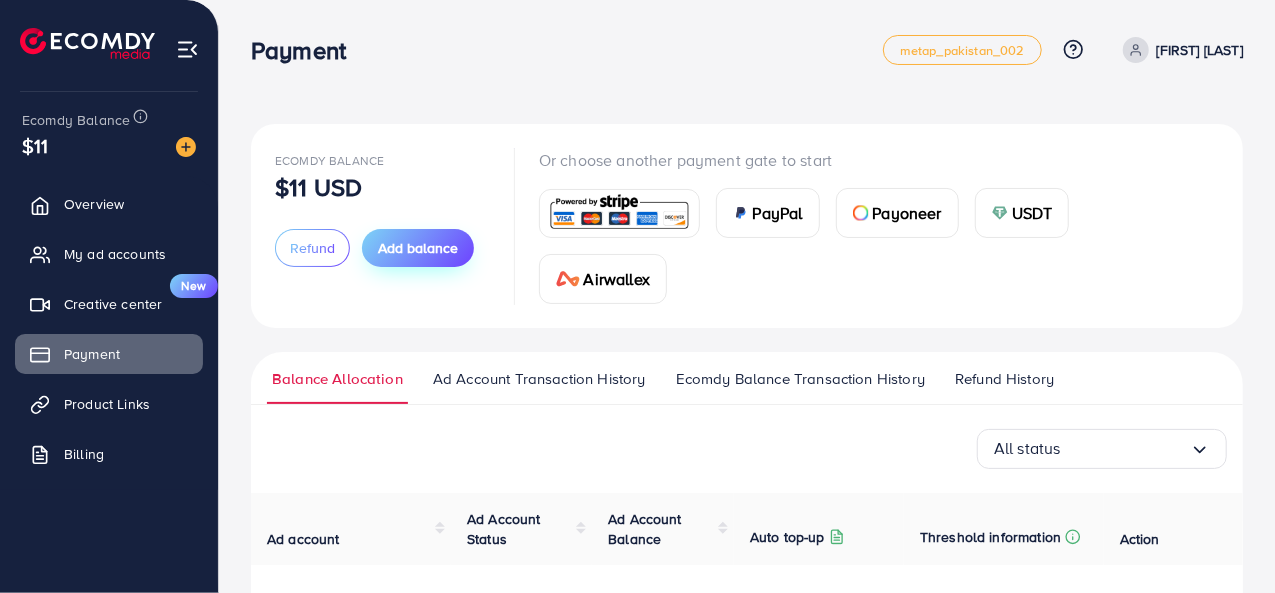 click on "Add balance" at bounding box center [418, 248] 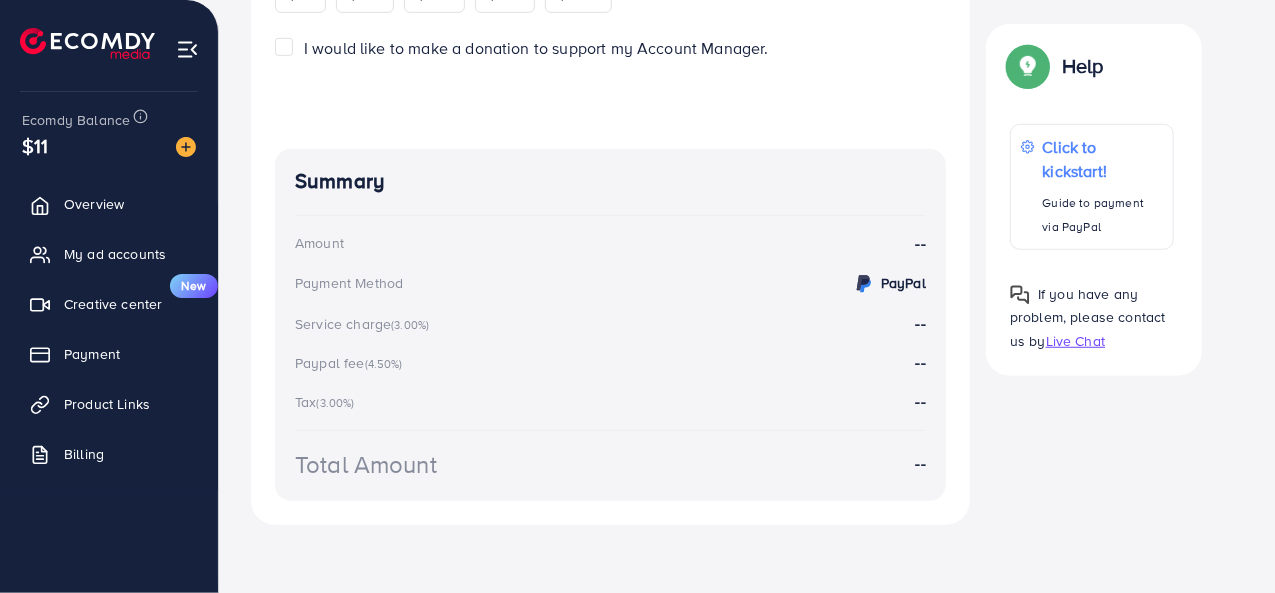 scroll, scrollTop: 601, scrollLeft: 0, axis: vertical 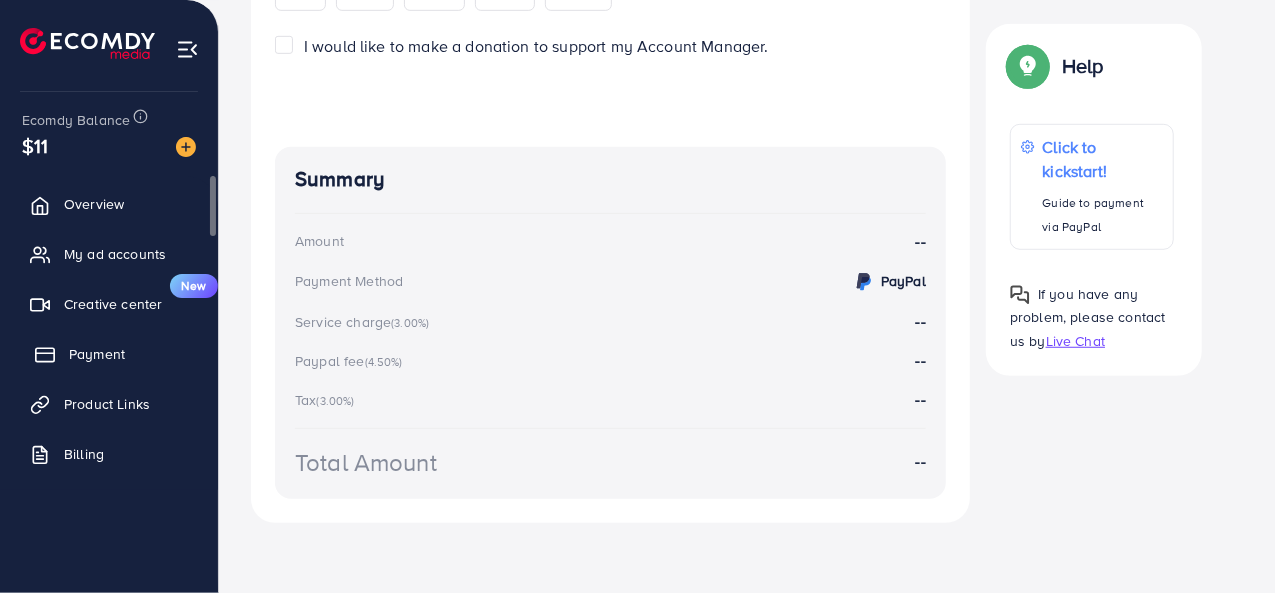 click on "Payment" at bounding box center [109, 354] 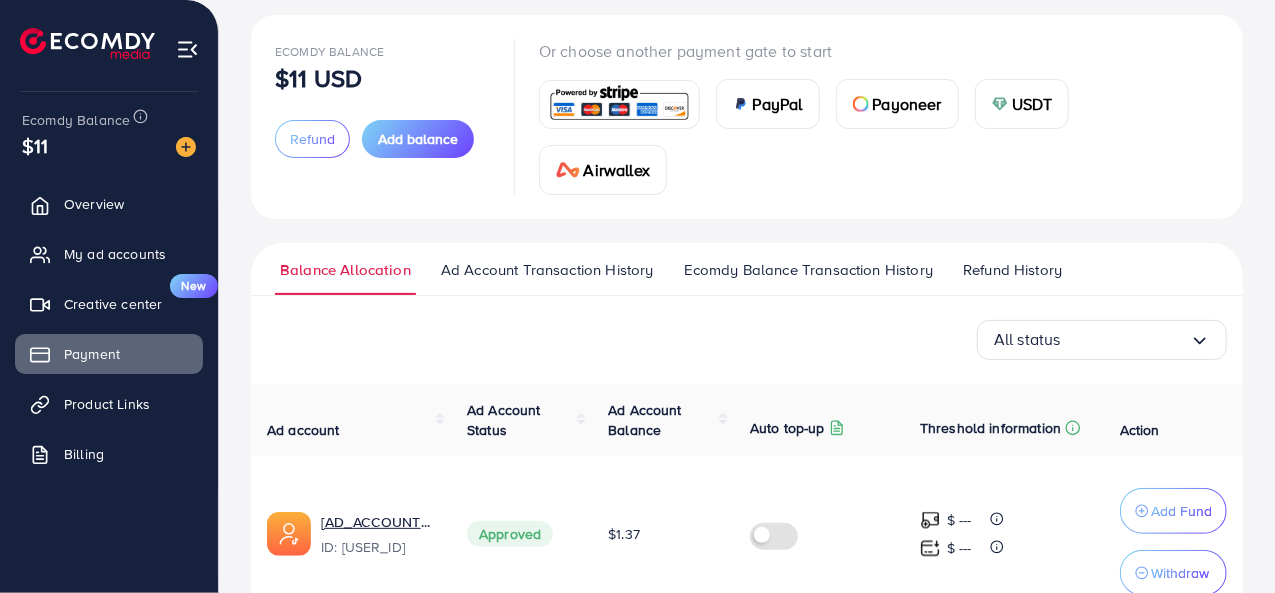 scroll, scrollTop: 210, scrollLeft: 0, axis: vertical 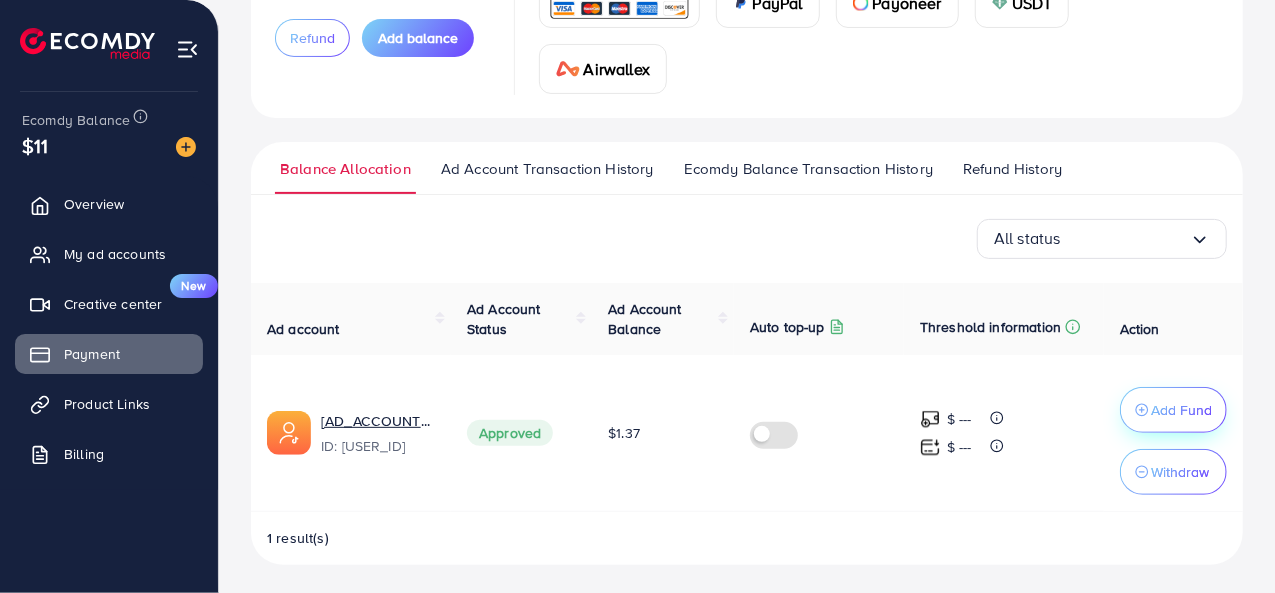 click on "Add Fund" at bounding box center [1181, 410] 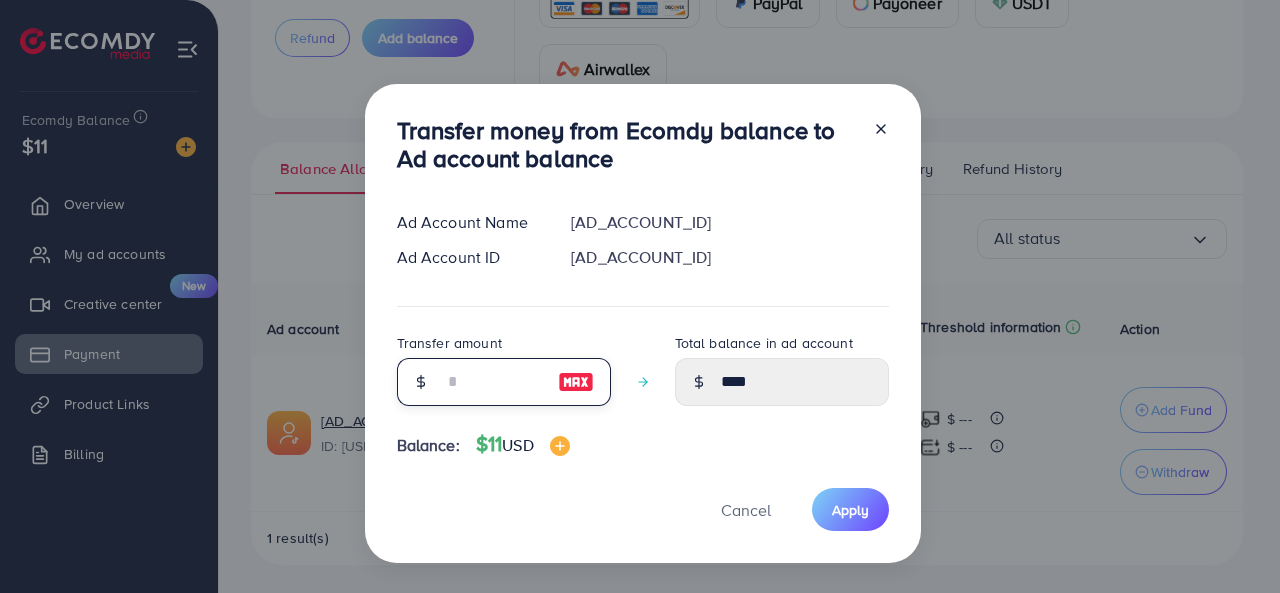 click at bounding box center (493, 382) 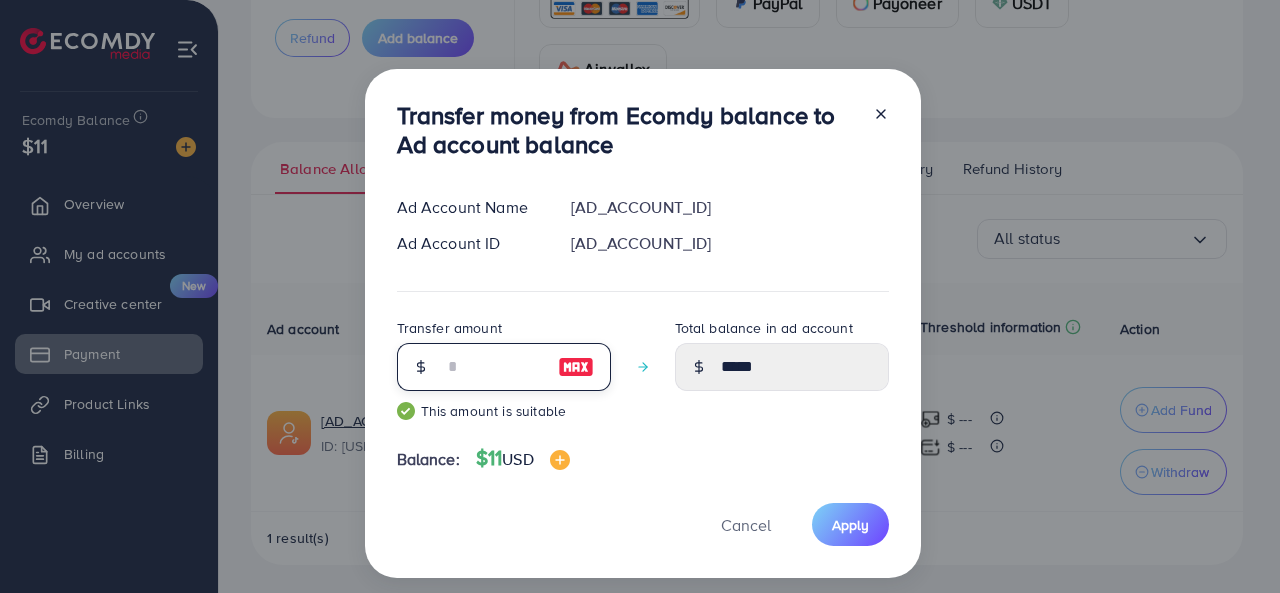 type on "**" 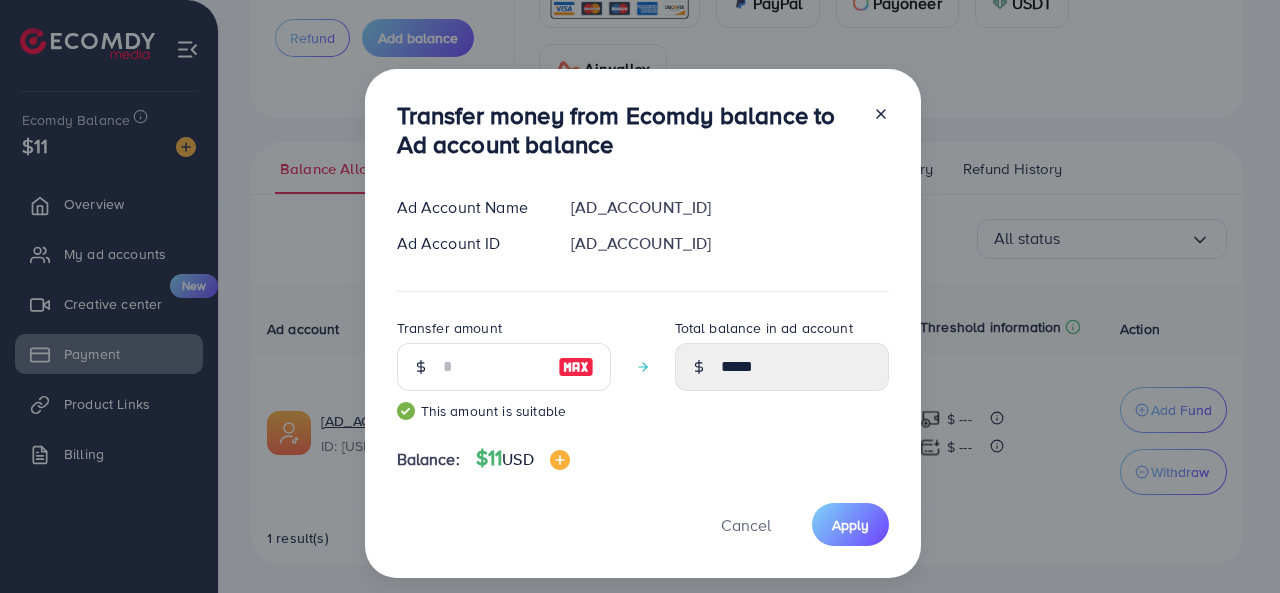 click on "Transfer money from Ecomdy balance to Ad account balance   Ad Account Name   1030637_Sktmart00_1752292139781   Ad Account ID   [AD_ACCOUNT_ID]   Transfer amount  **  This amount is suitable   Total balance in ad account  ***** Balance:  $11  USD   Cancel   Apply" at bounding box center (640, 296) 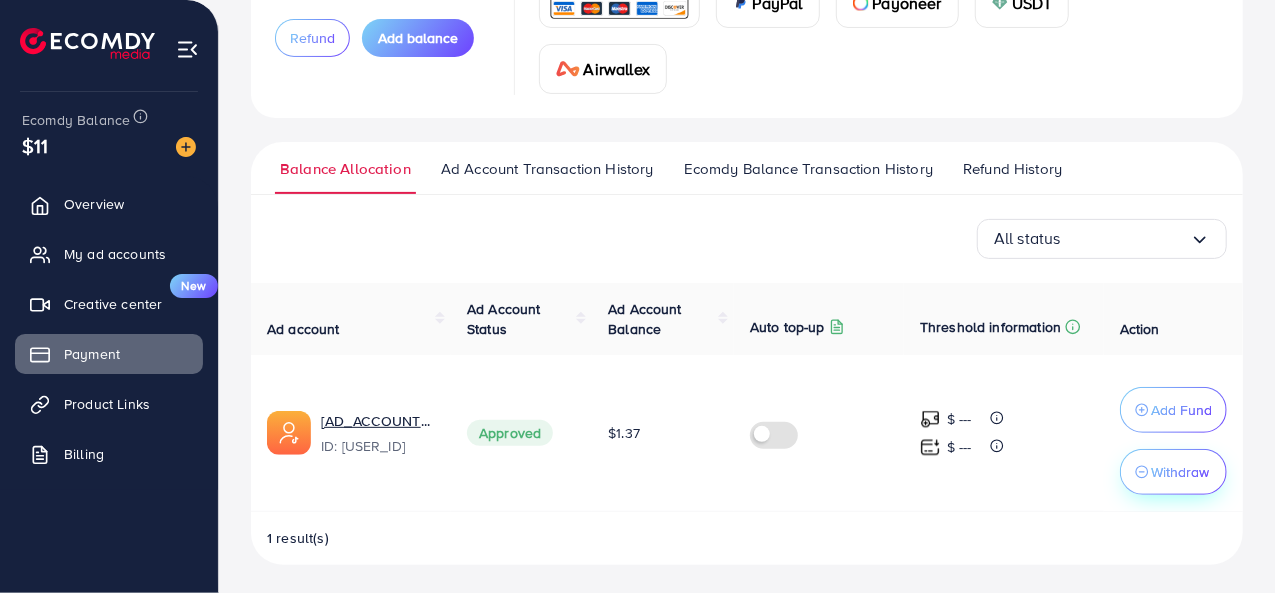 click on "Withdraw" at bounding box center (1180, 472) 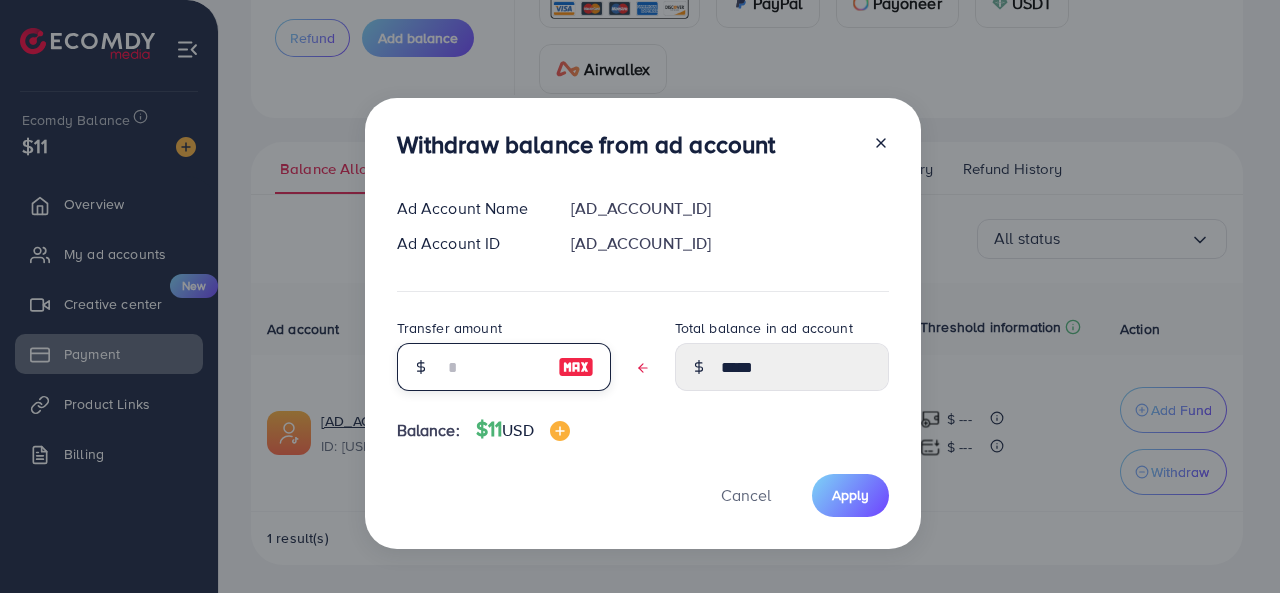 click at bounding box center [493, 367] 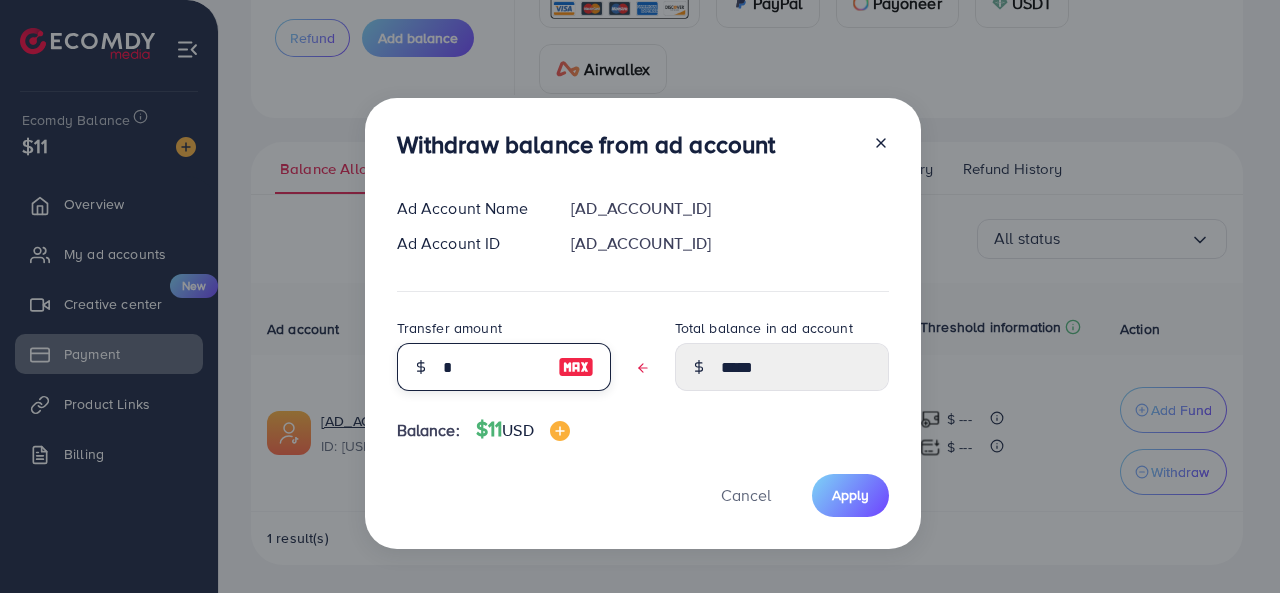 type on "****" 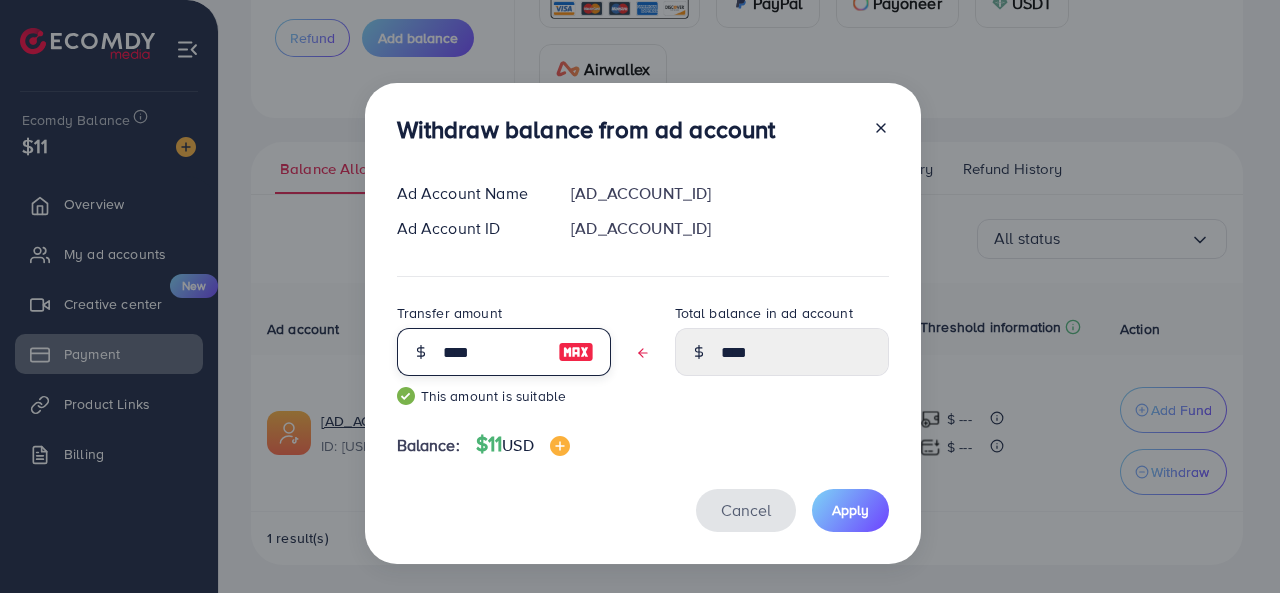 type on "****" 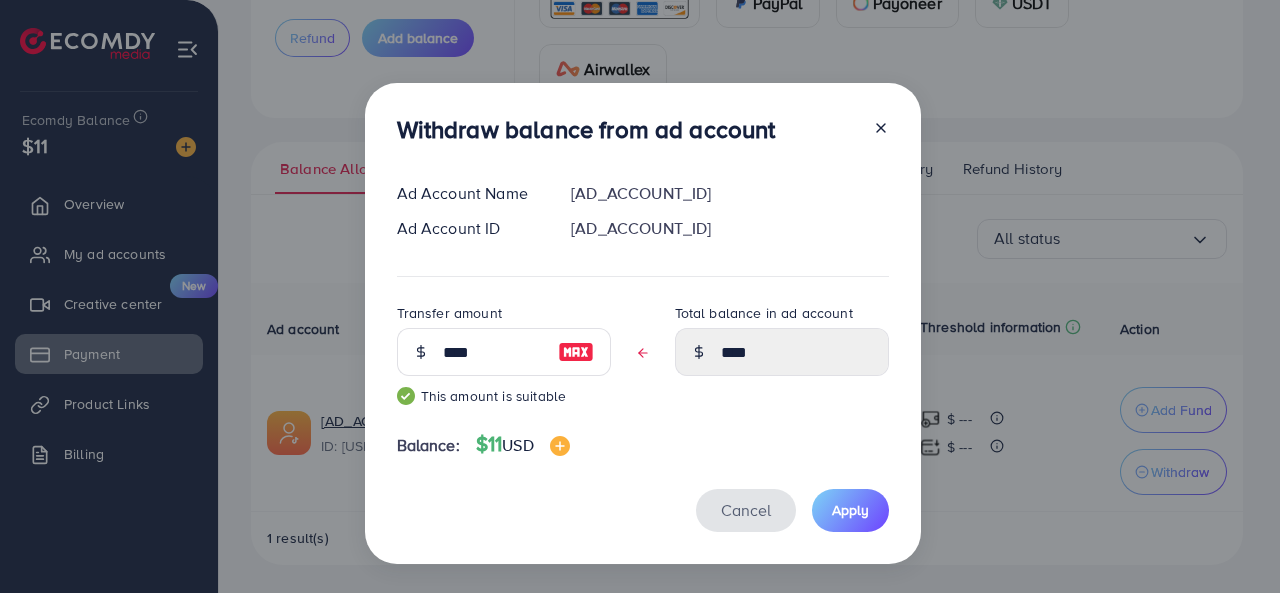 click on "Cancel" at bounding box center [746, 510] 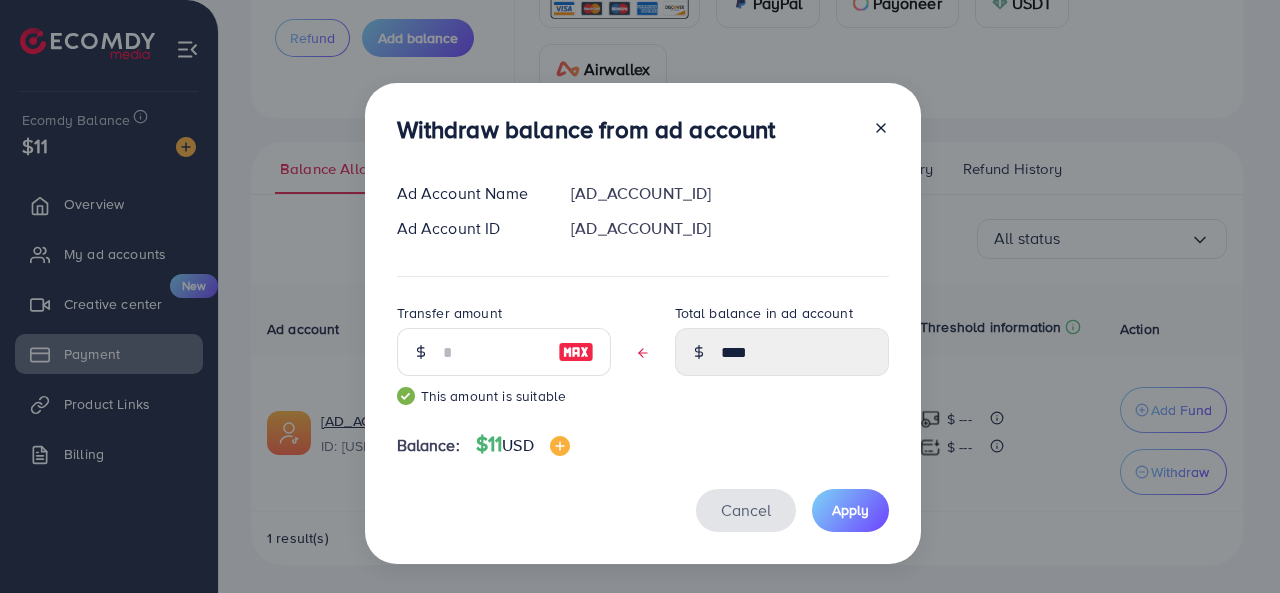 type on "****" 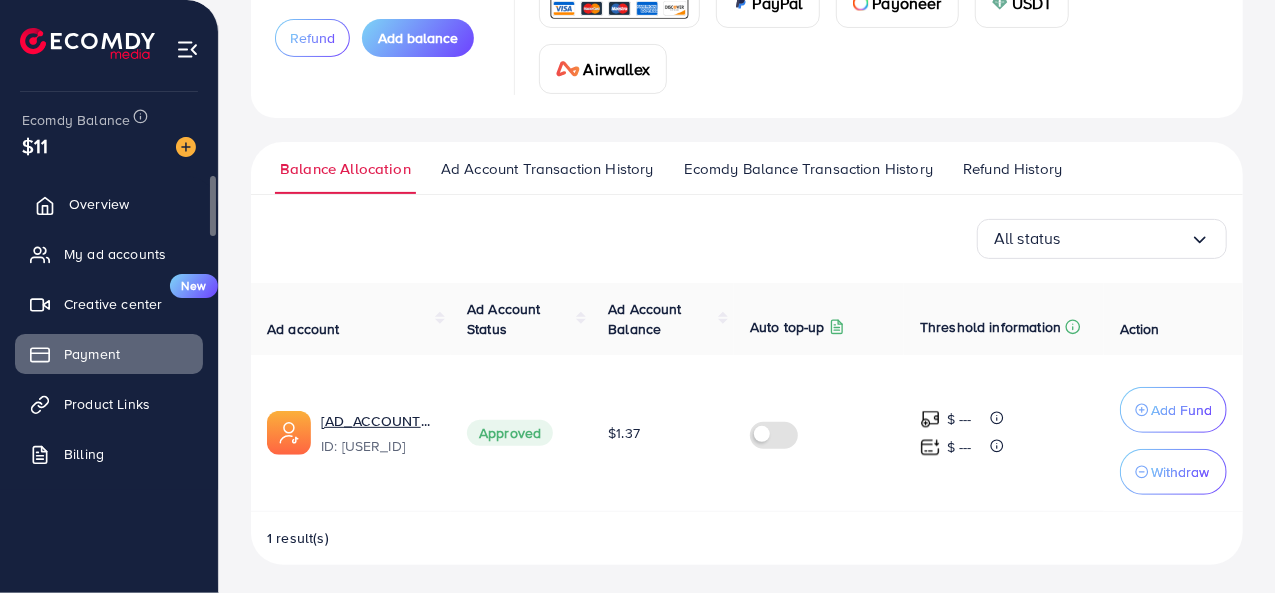 click on "Overview" at bounding box center (109, 204) 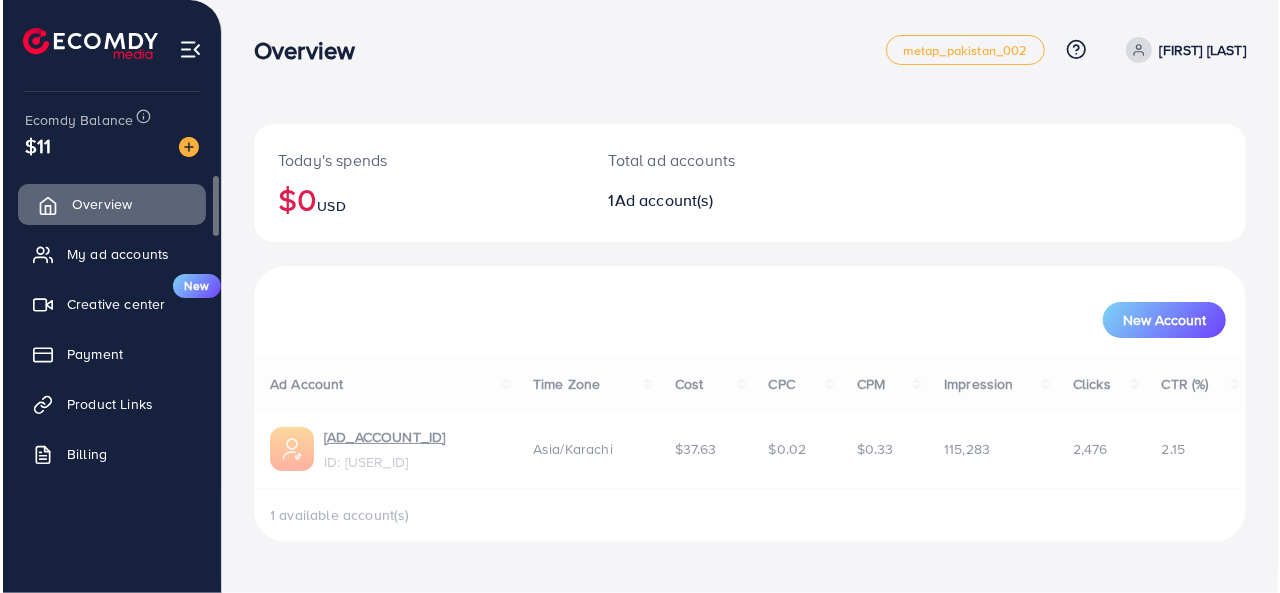 scroll, scrollTop: 0, scrollLeft: 0, axis: both 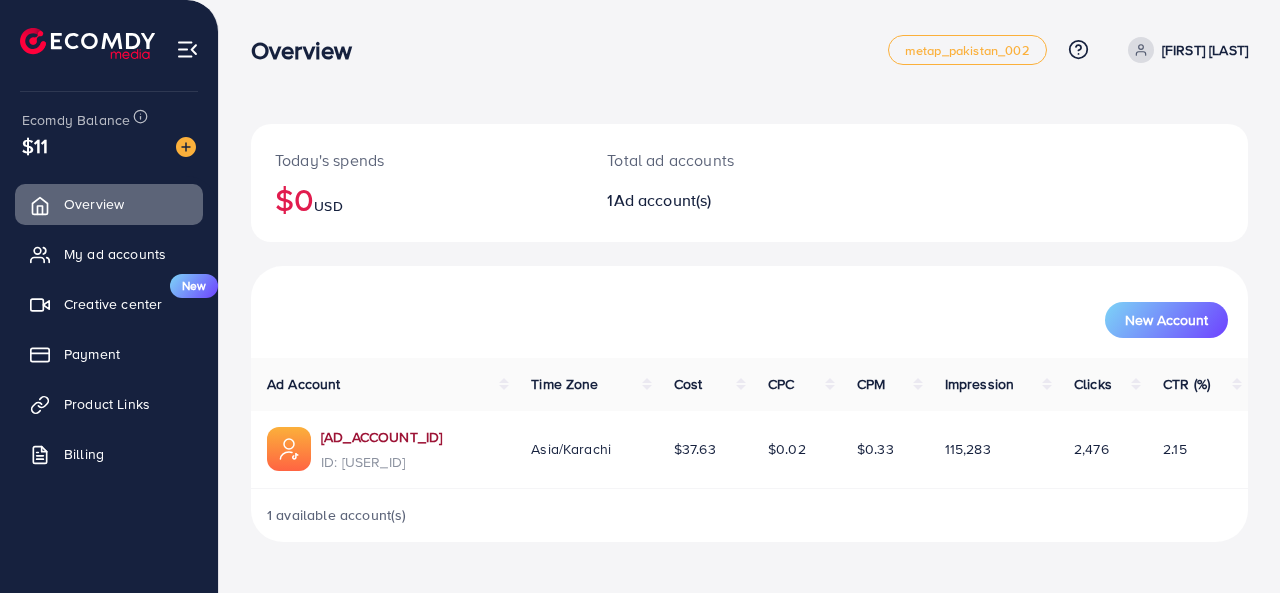 click on "[AD_ACCOUNT_ID]" at bounding box center [381, 437] 